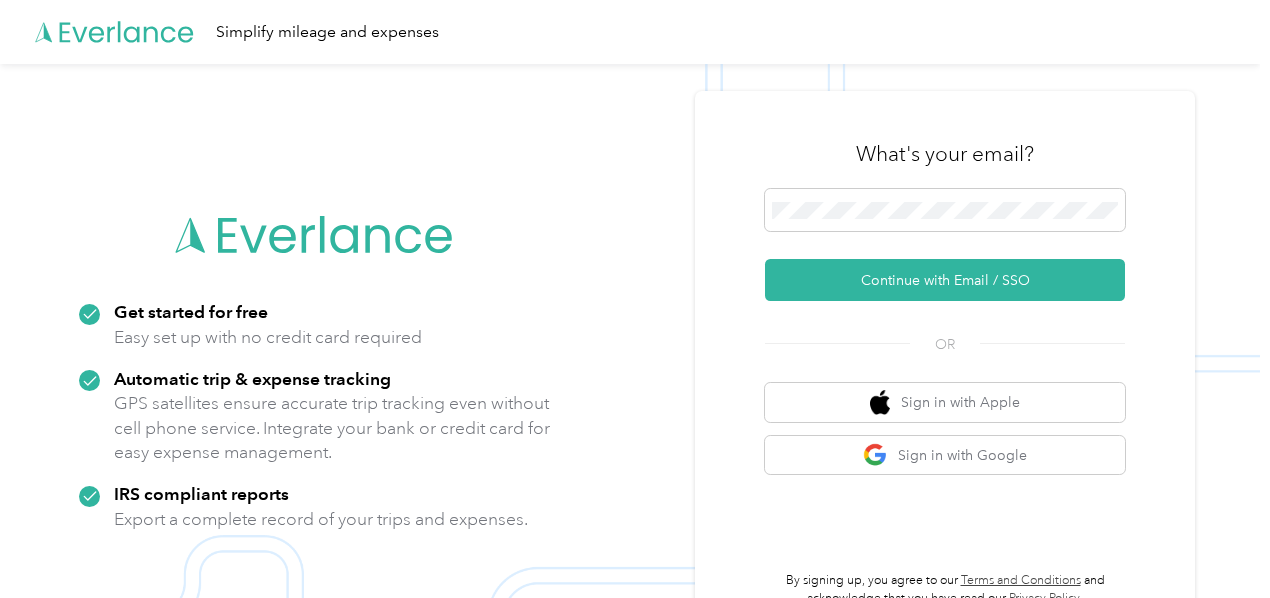 scroll, scrollTop: 0, scrollLeft: 0, axis: both 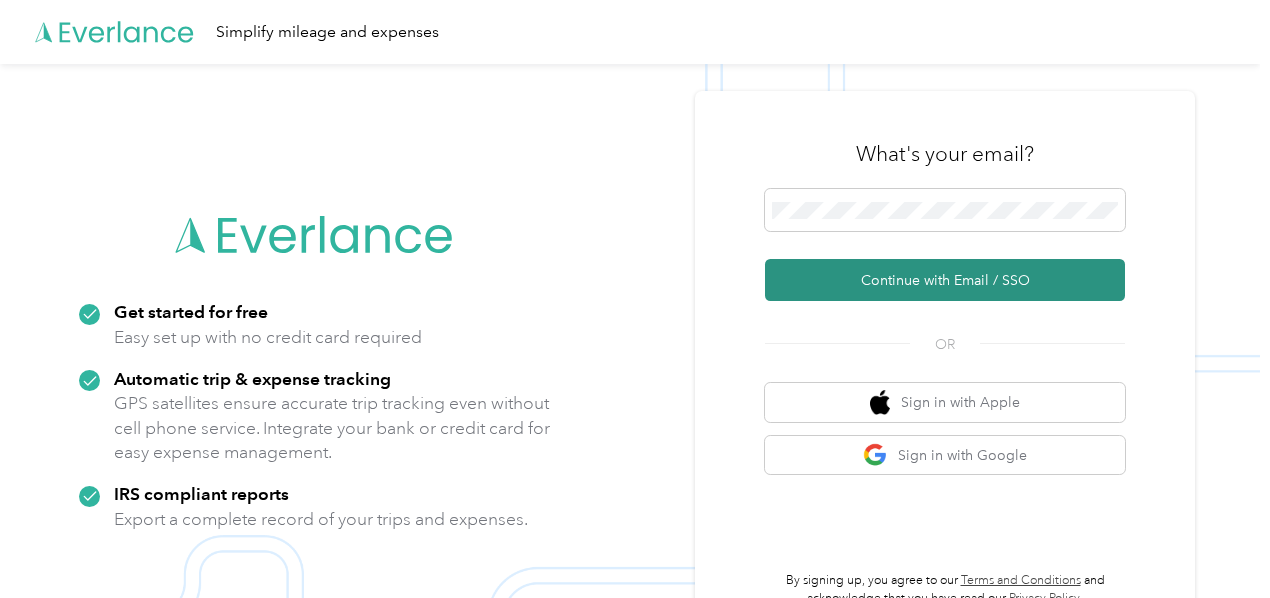 click on "Continue with Email / SSO" at bounding box center [945, 280] 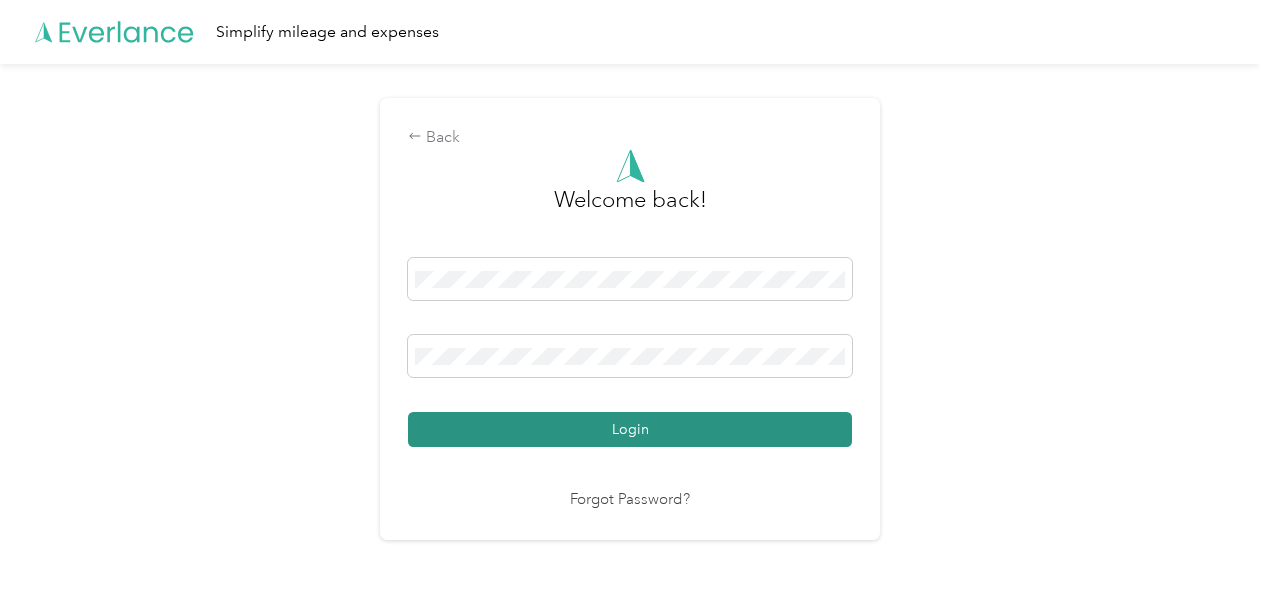 click on "Login" at bounding box center (630, 429) 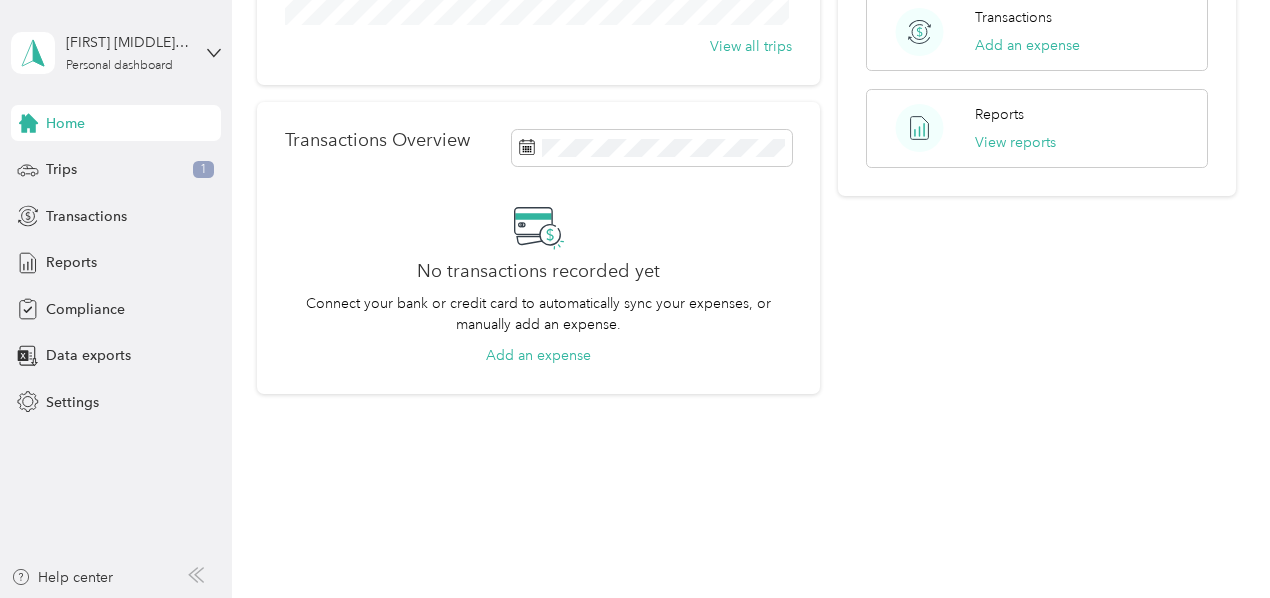 scroll, scrollTop: 0, scrollLeft: 0, axis: both 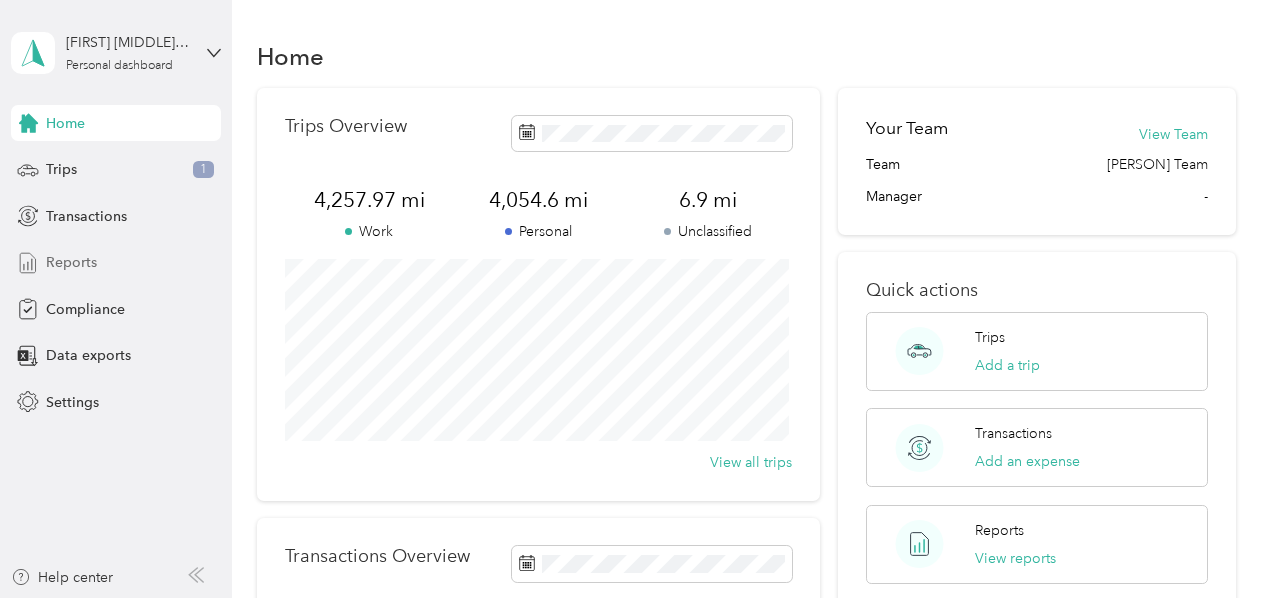 click on "Reports" at bounding box center [71, 262] 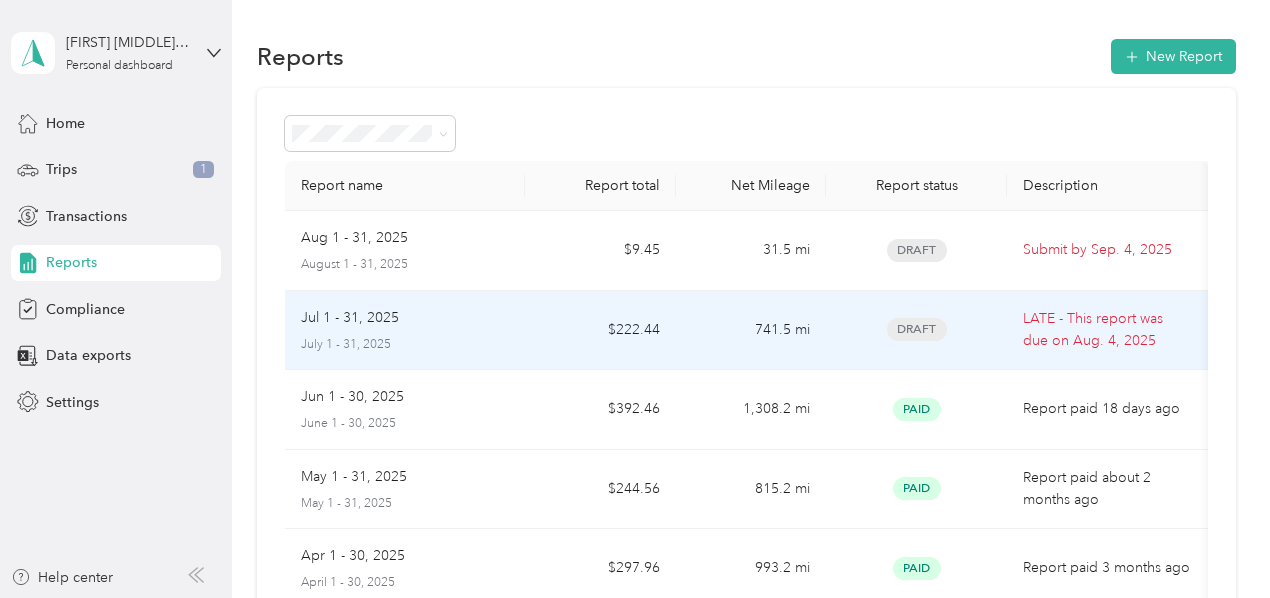 click on "$222.44" at bounding box center (600, 331) 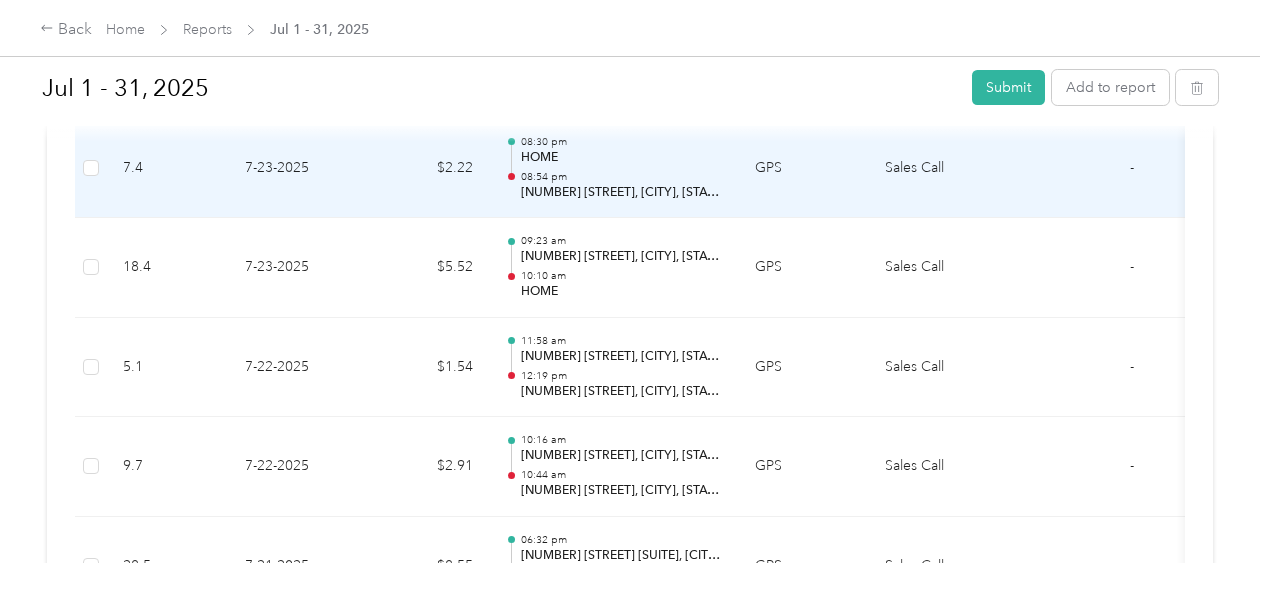 scroll, scrollTop: 599, scrollLeft: 0, axis: vertical 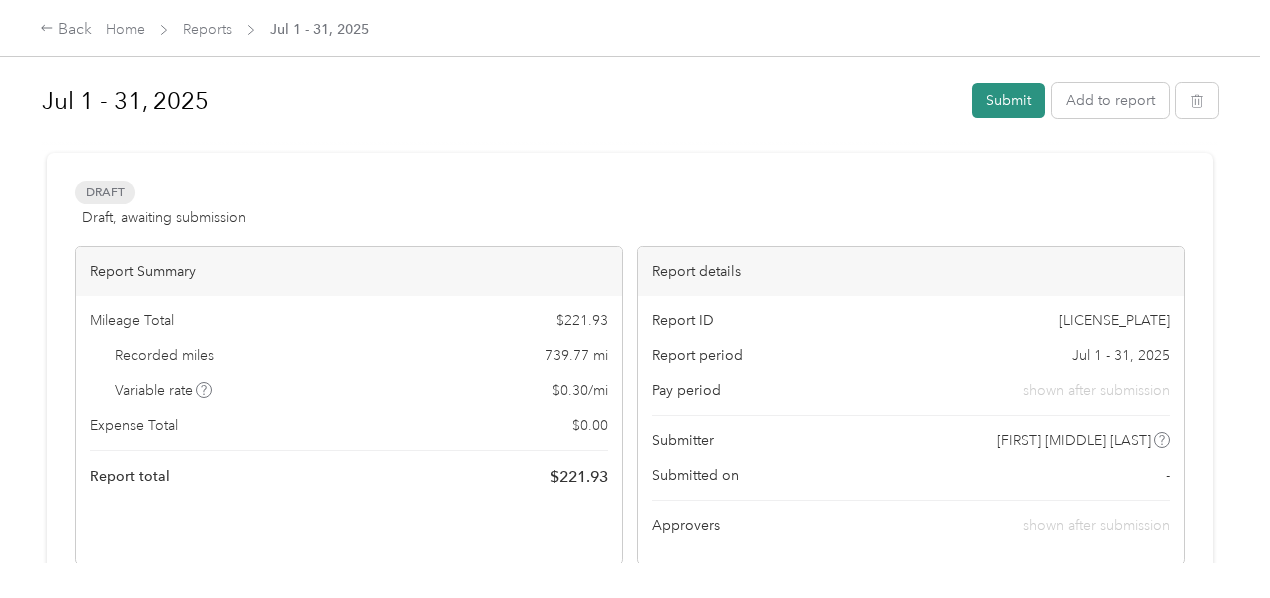 click on "Submit" at bounding box center (1008, 100) 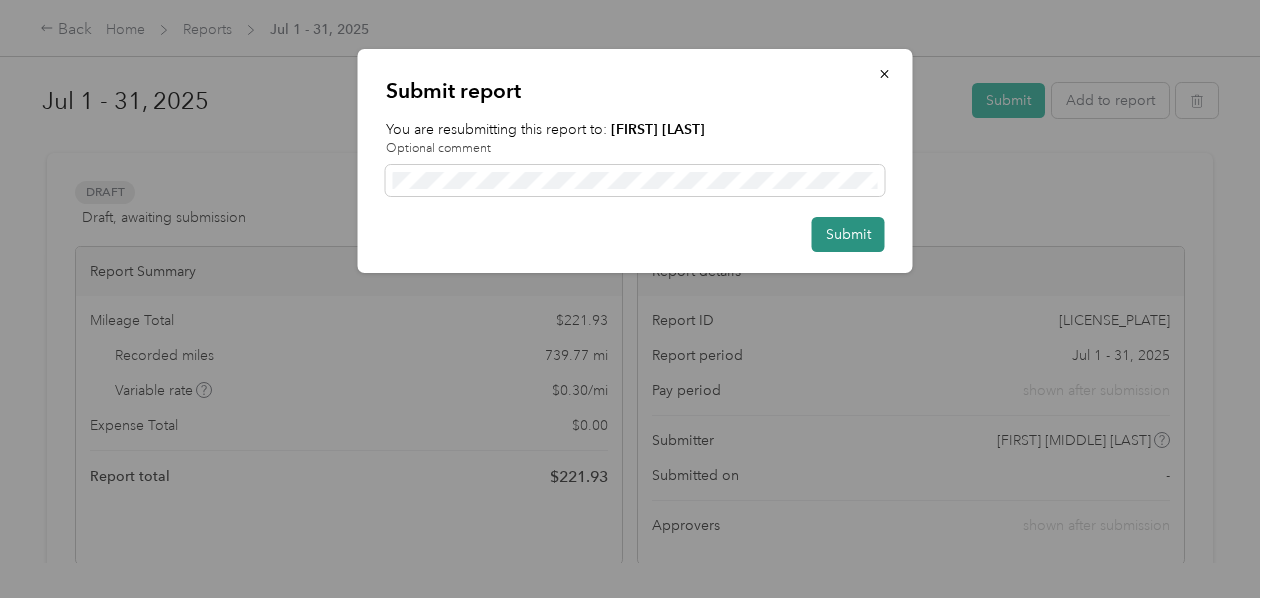 click on "Submit" at bounding box center [848, 234] 